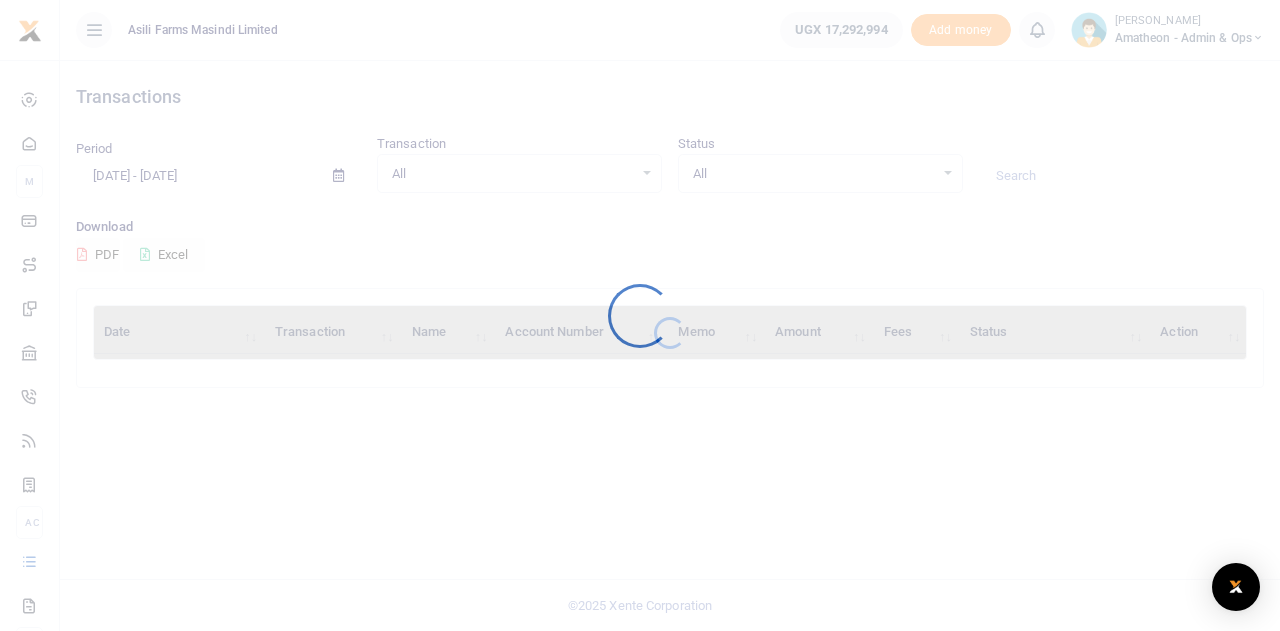scroll, scrollTop: 0, scrollLeft: 0, axis: both 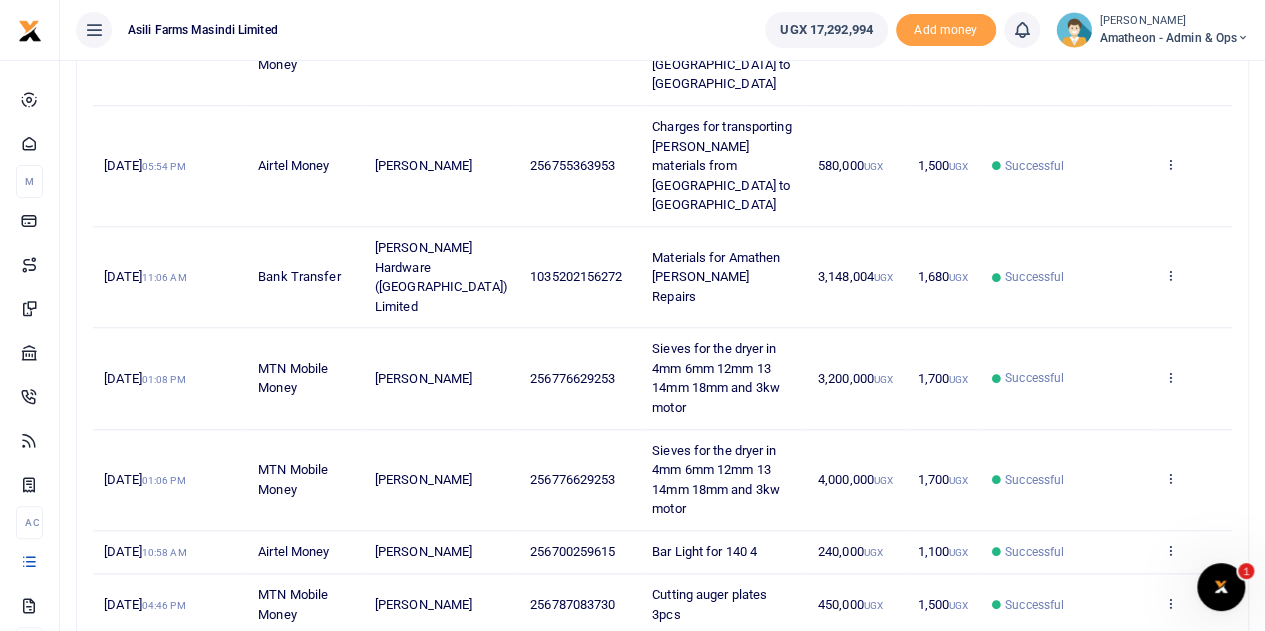 click on "3" at bounding box center (1075, 656) 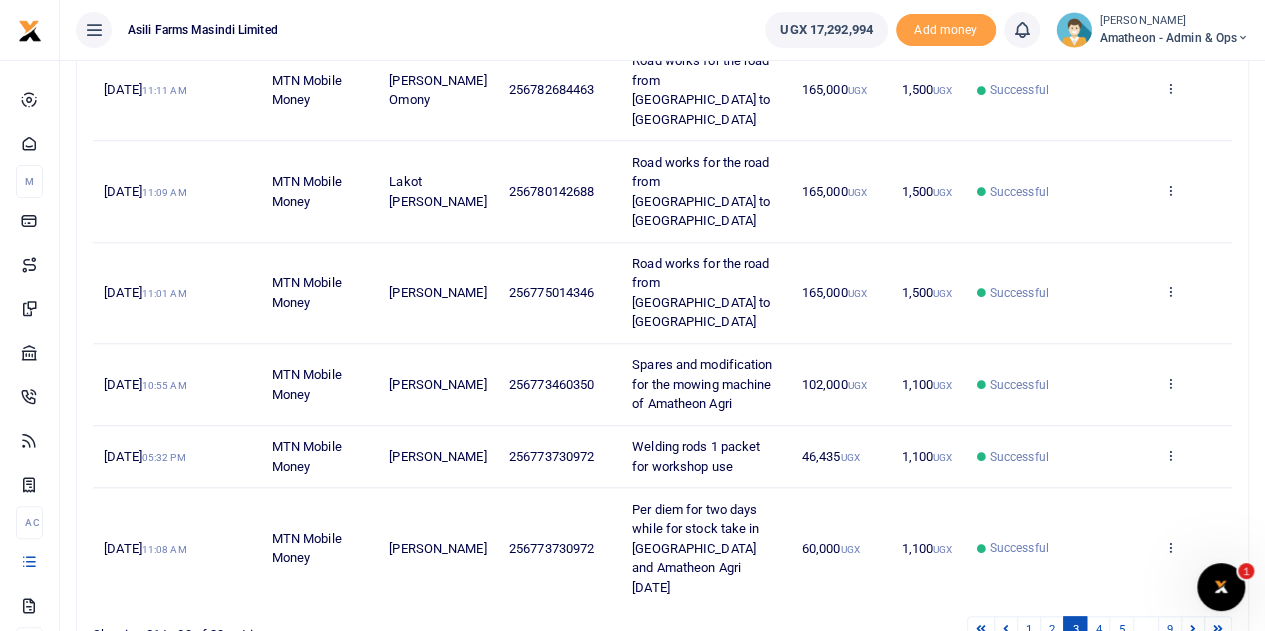 scroll, scrollTop: 809, scrollLeft: 0, axis: vertical 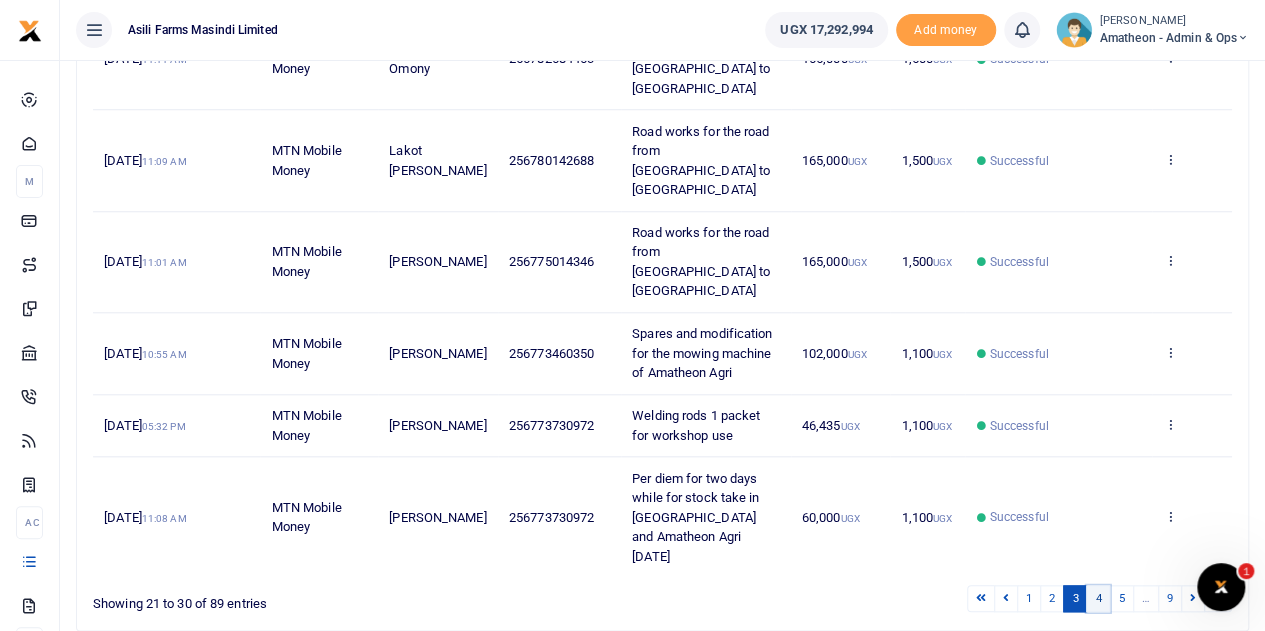 click on "4" at bounding box center (1098, 598) 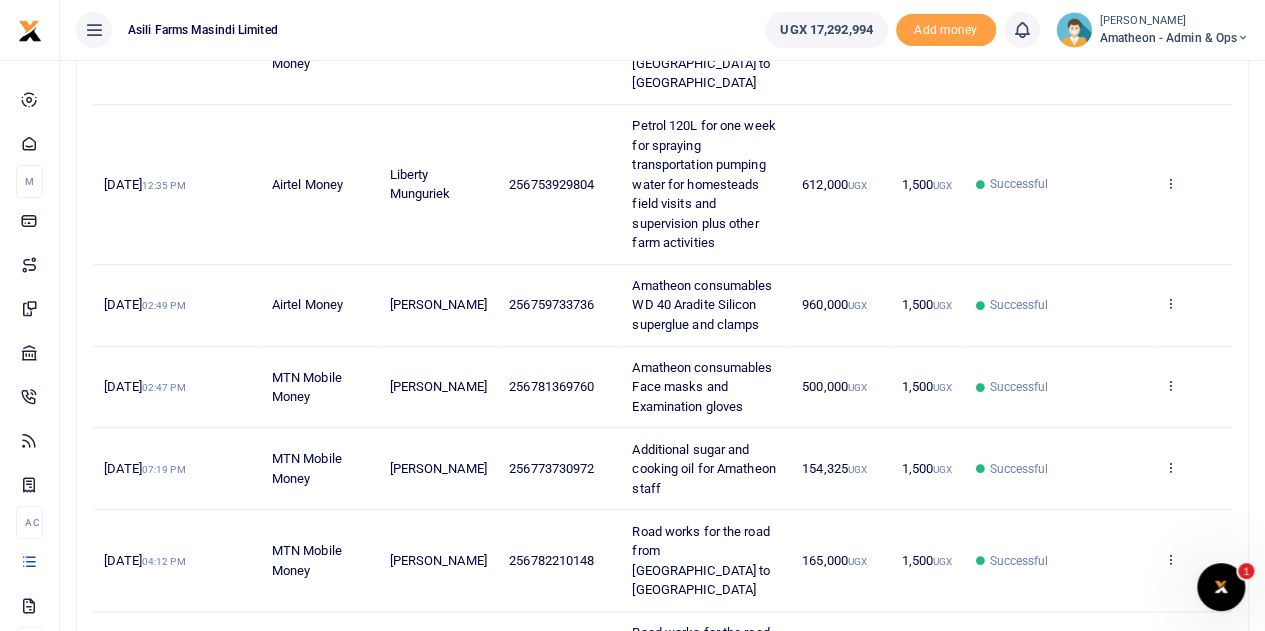 scroll, scrollTop: 770, scrollLeft: 0, axis: vertical 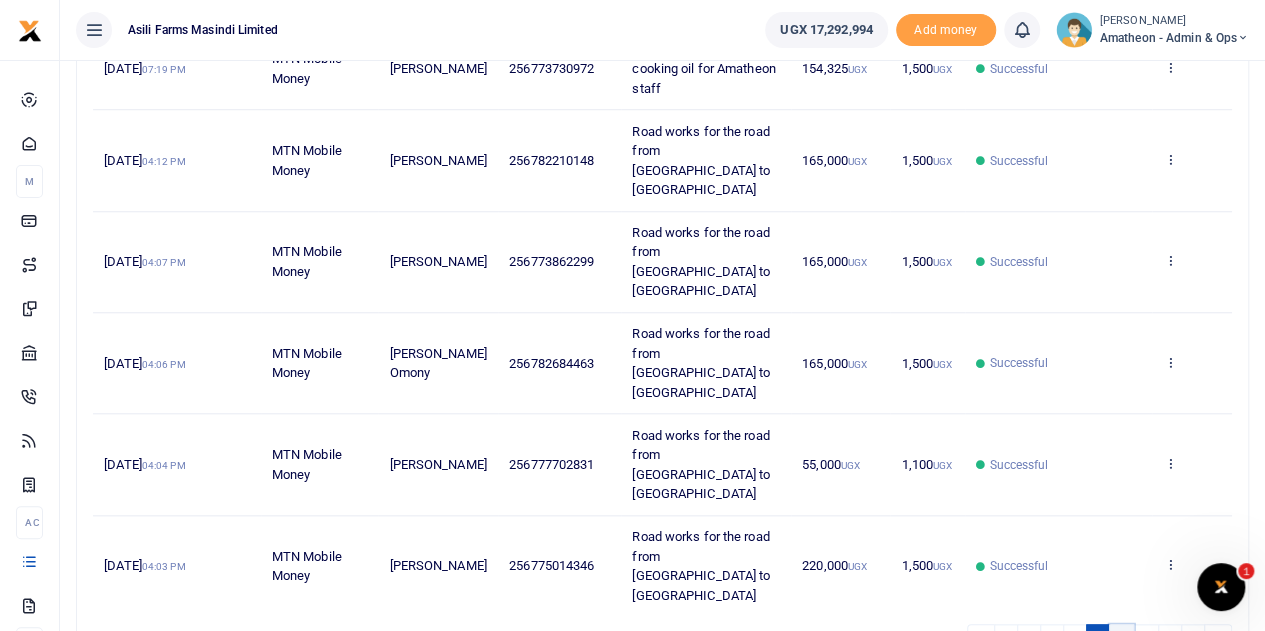 click on "5" at bounding box center (1121, 637) 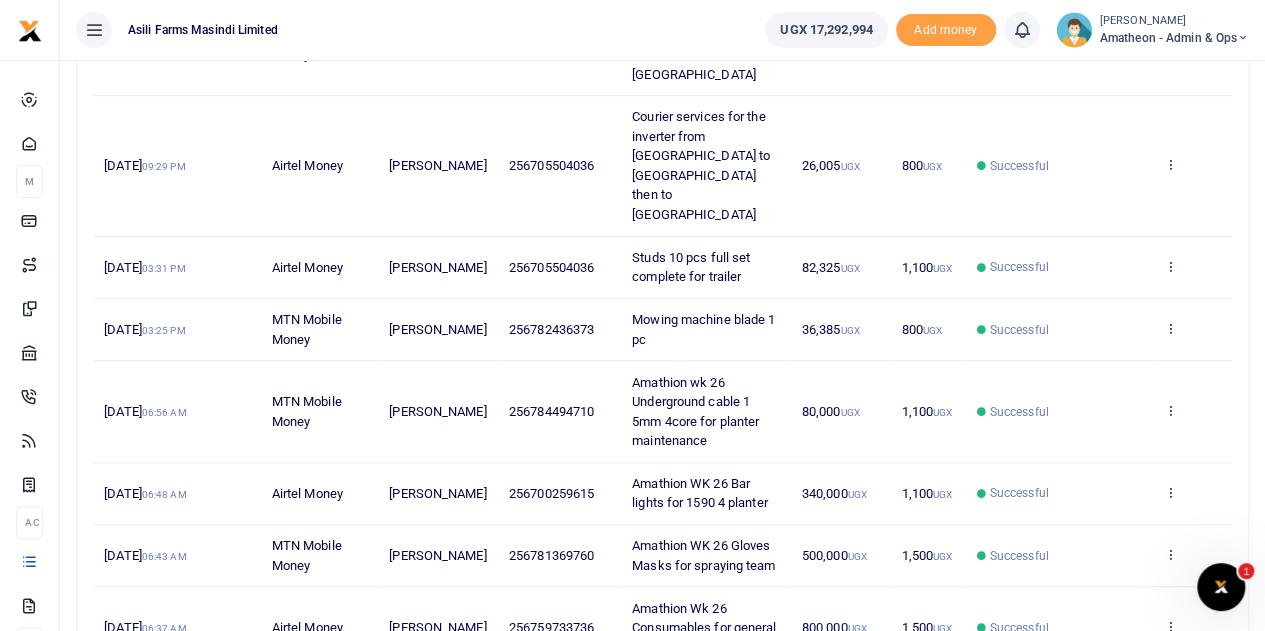 scroll, scrollTop: 653, scrollLeft: 0, axis: vertical 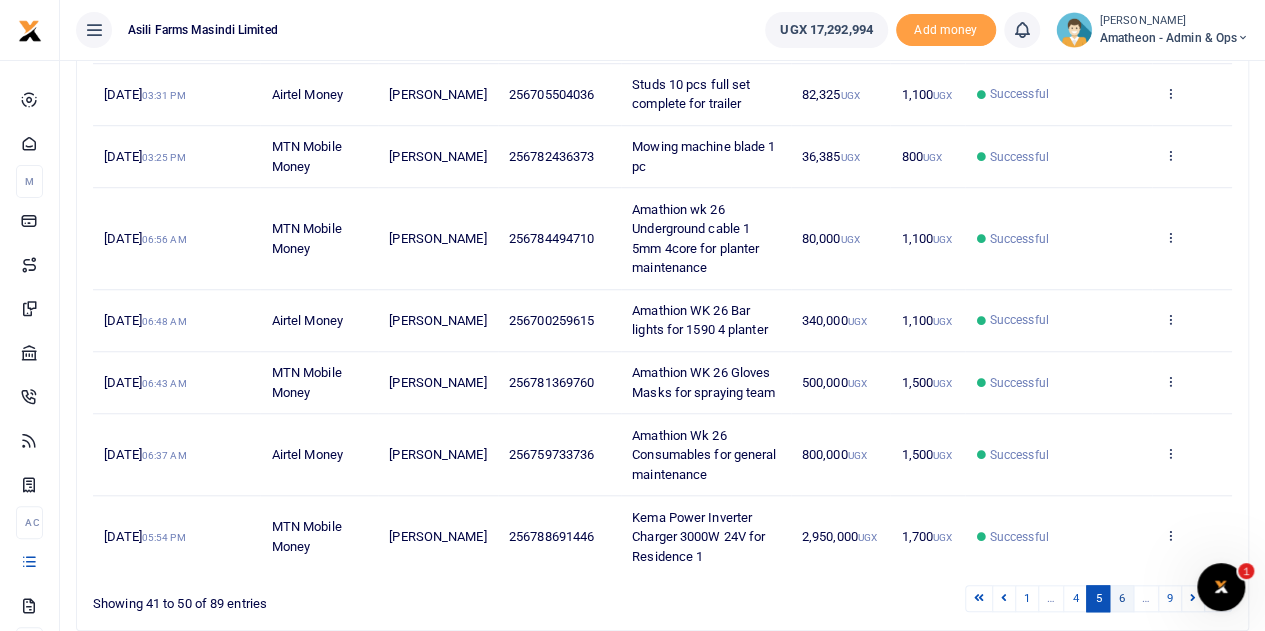 click on "6" at bounding box center (1121, 598) 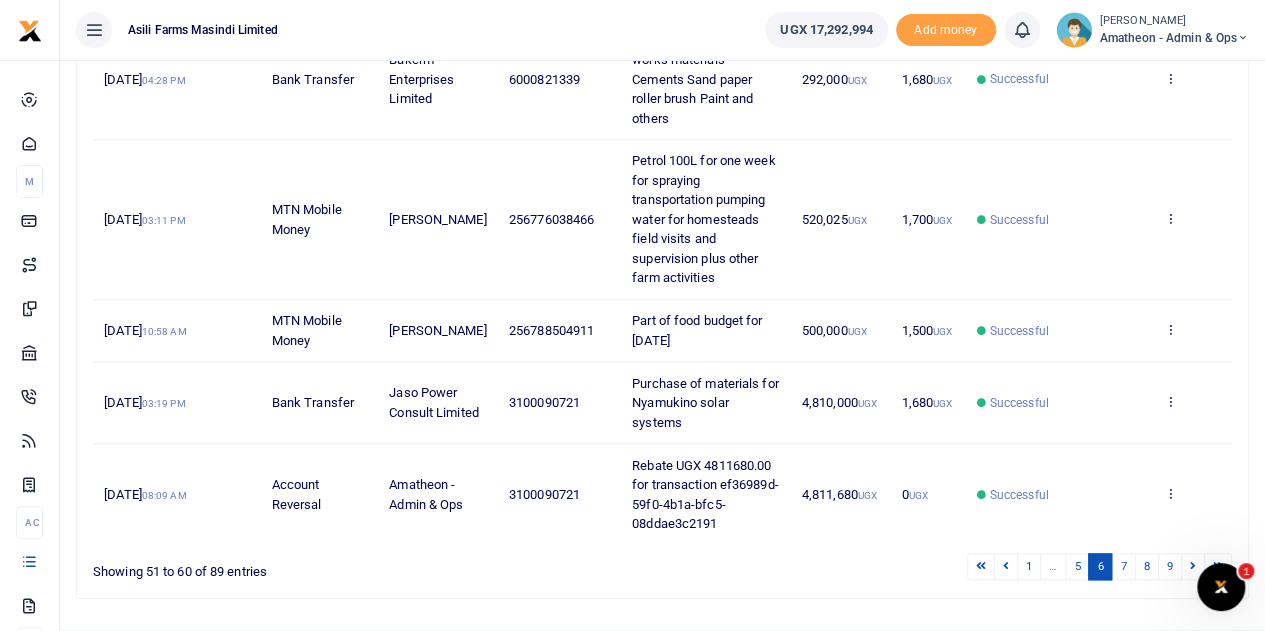 scroll, scrollTop: 828, scrollLeft: 0, axis: vertical 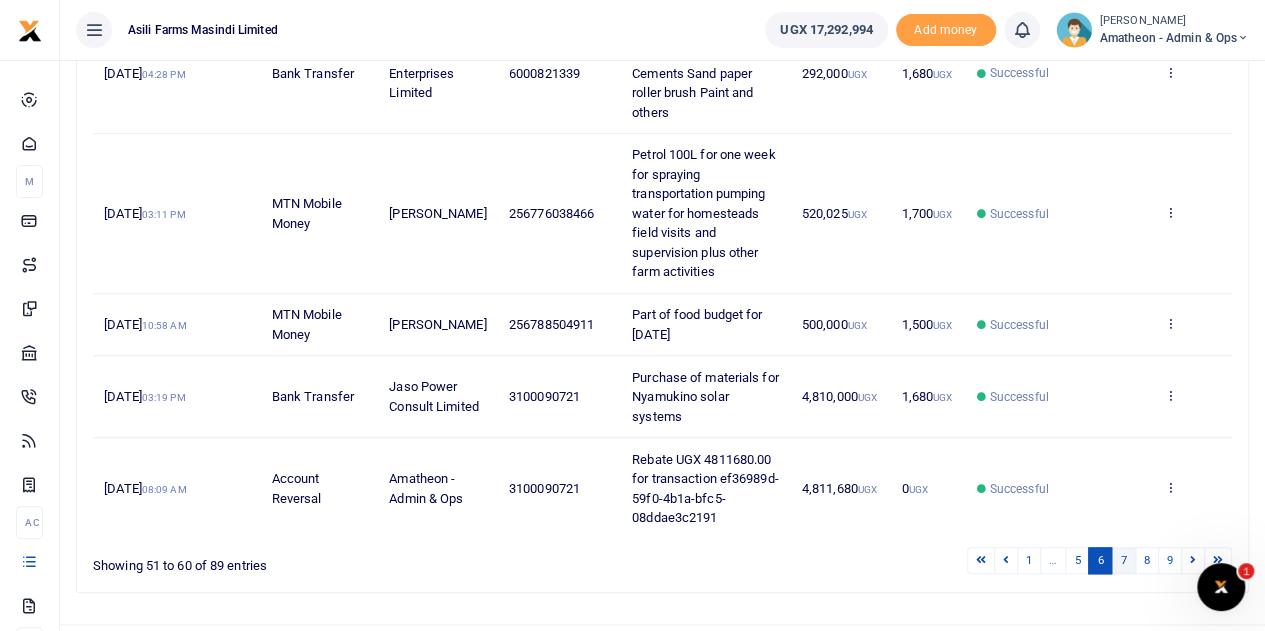 click on "7" at bounding box center (1123, 560) 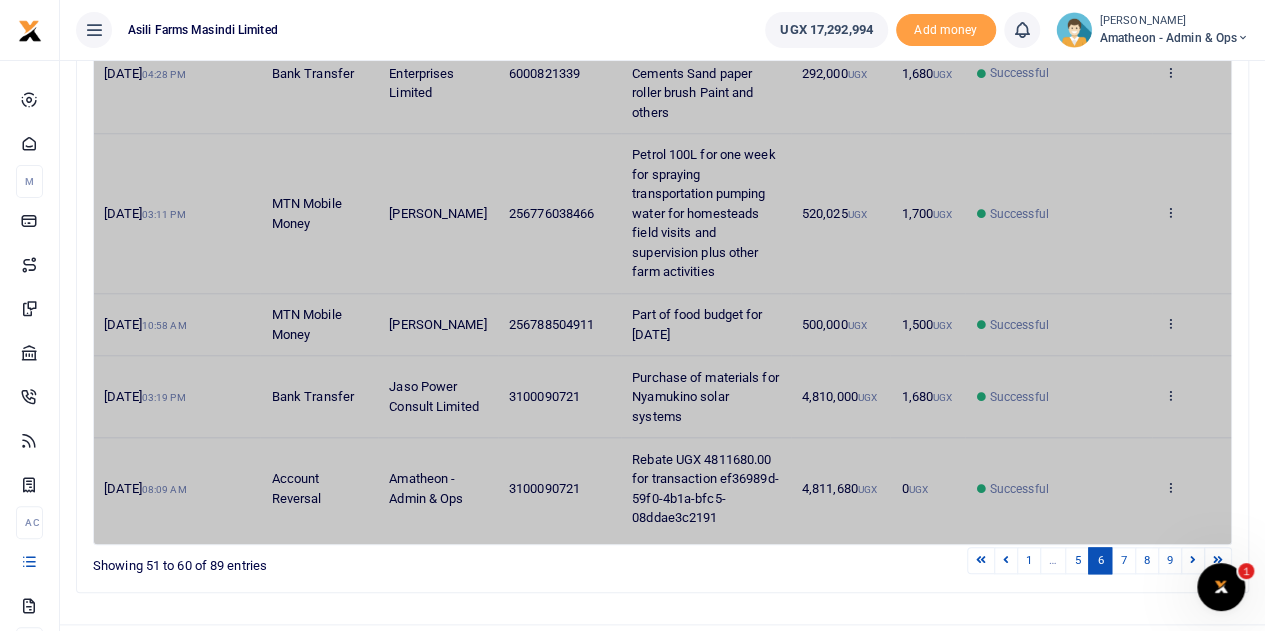 scroll, scrollTop: 634, scrollLeft: 0, axis: vertical 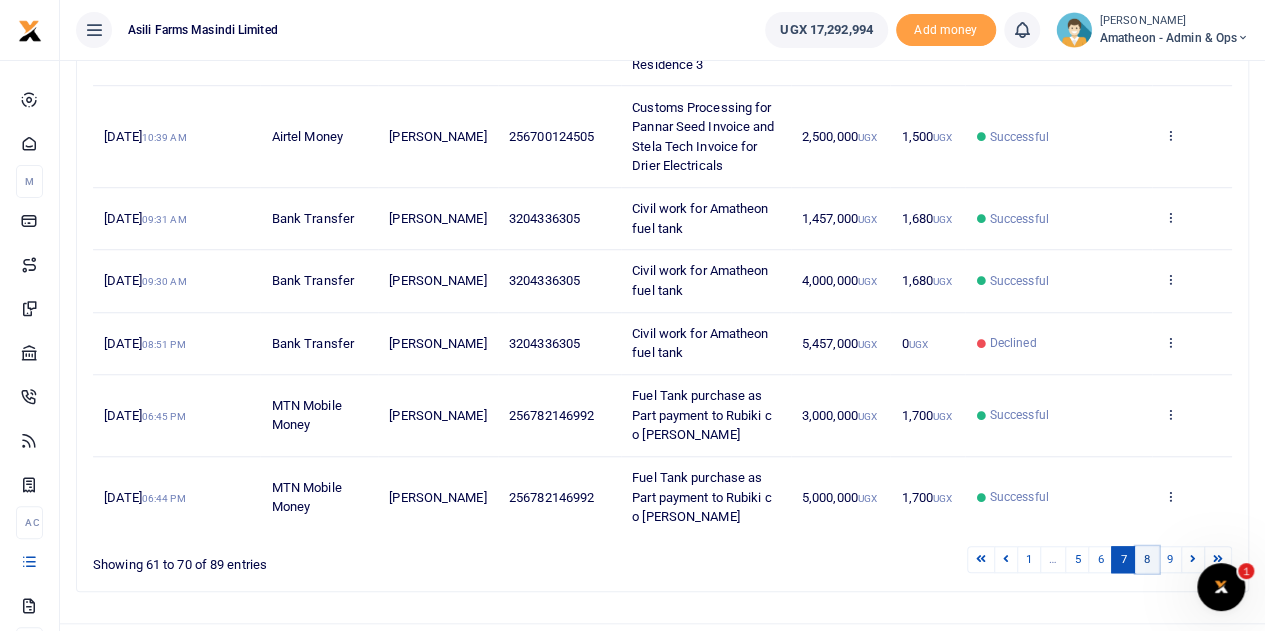click on "8" at bounding box center (1147, 559) 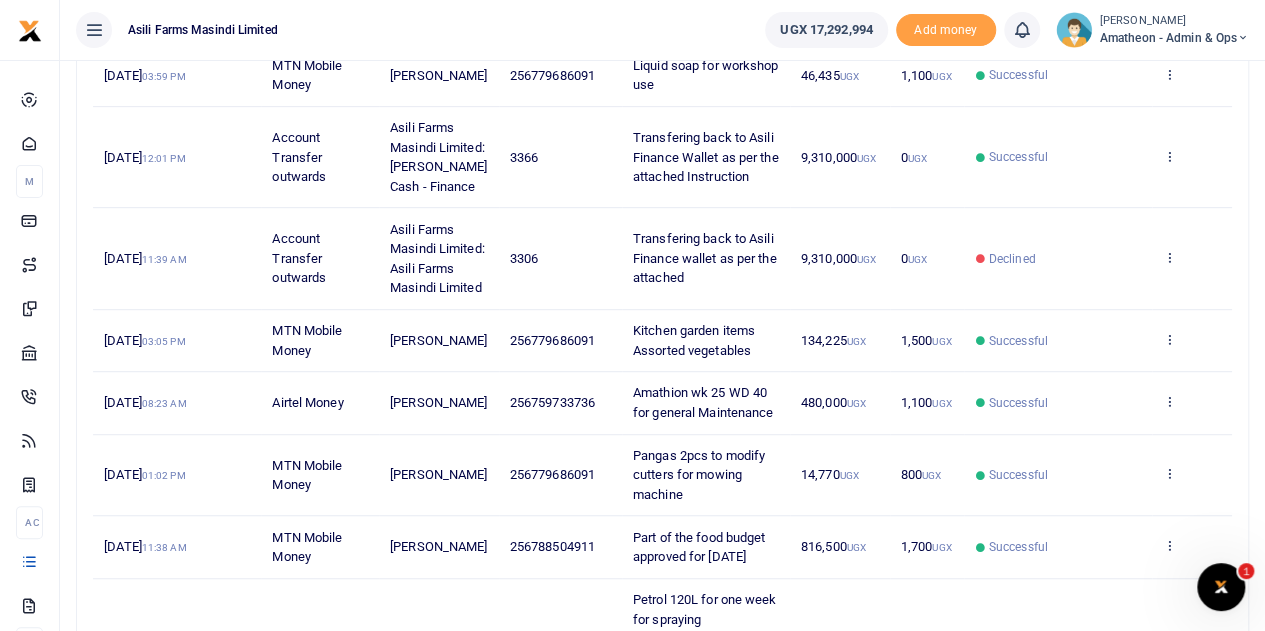 scroll, scrollTop: 234, scrollLeft: 0, axis: vertical 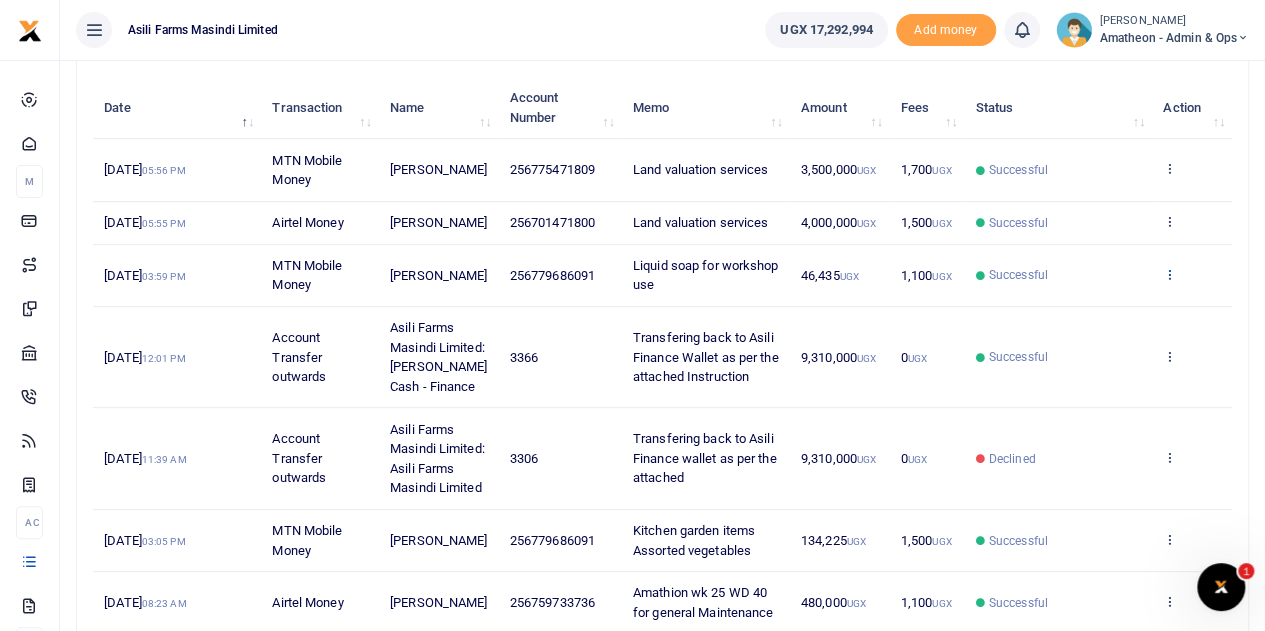 click at bounding box center [1169, 274] 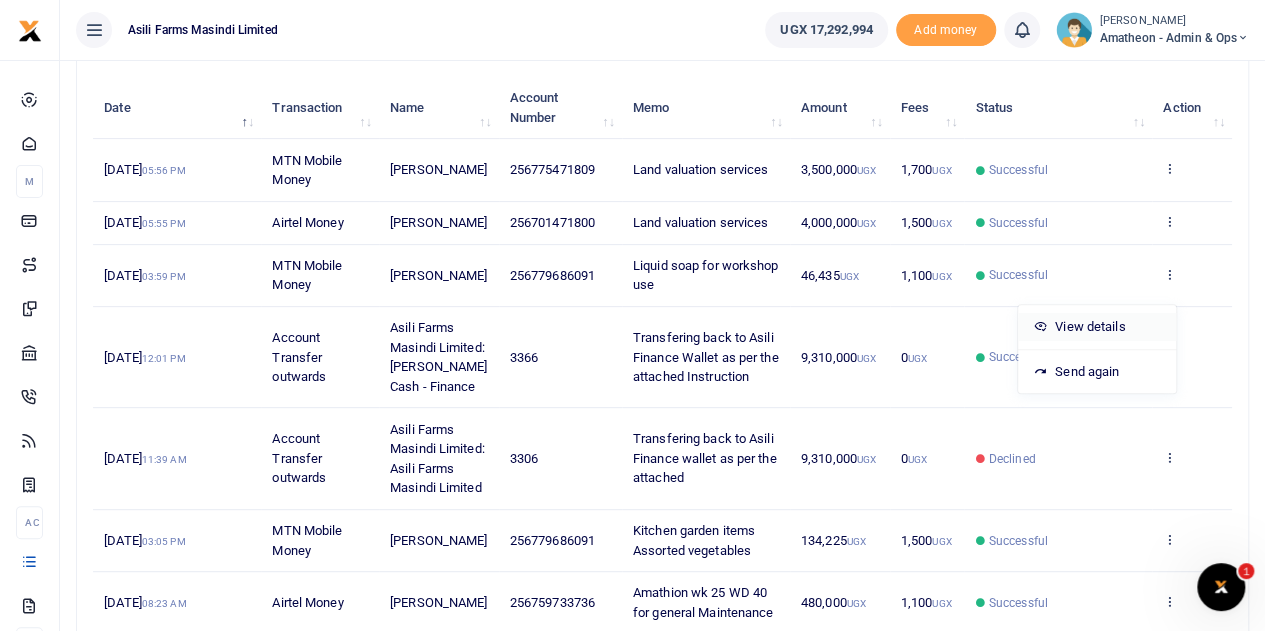 click on "View details" at bounding box center (1097, 327) 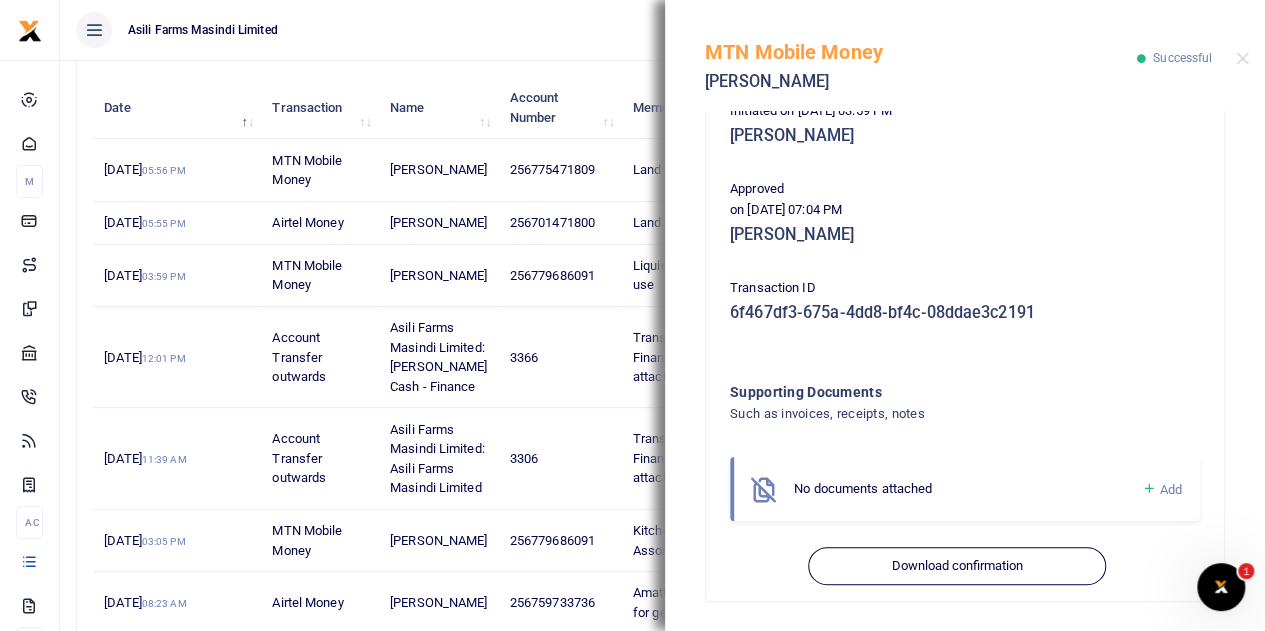 scroll, scrollTop: 510, scrollLeft: 0, axis: vertical 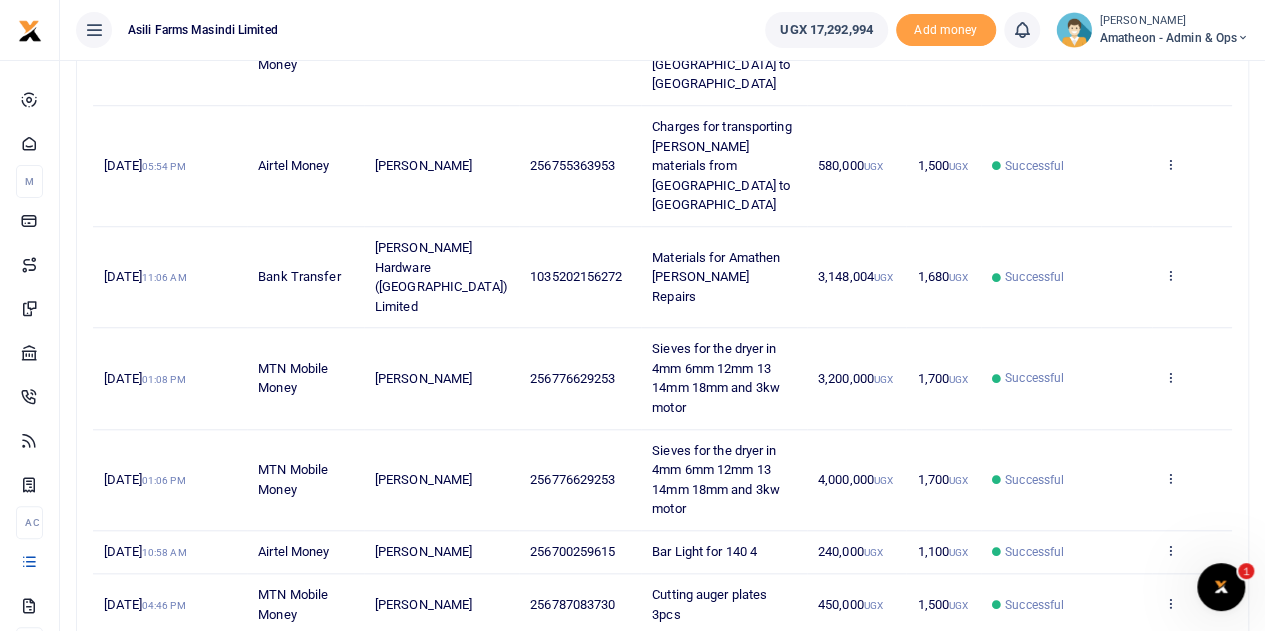 click on "…" at bounding box center (1146, 656) 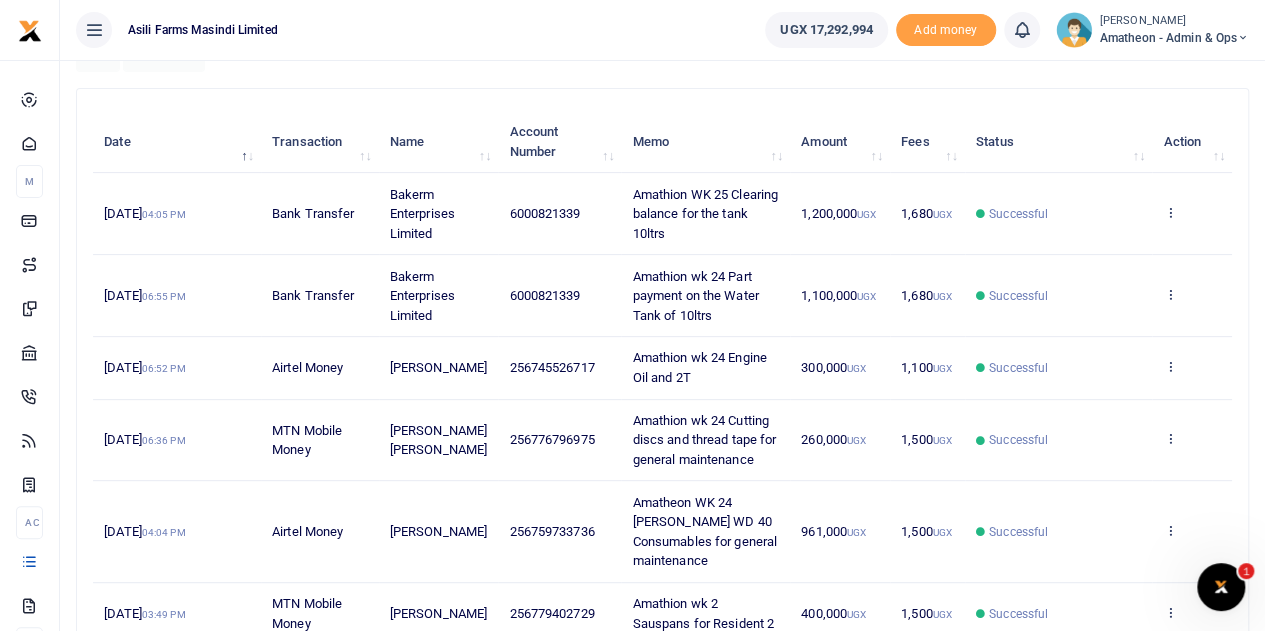 scroll, scrollTop: 728, scrollLeft: 0, axis: vertical 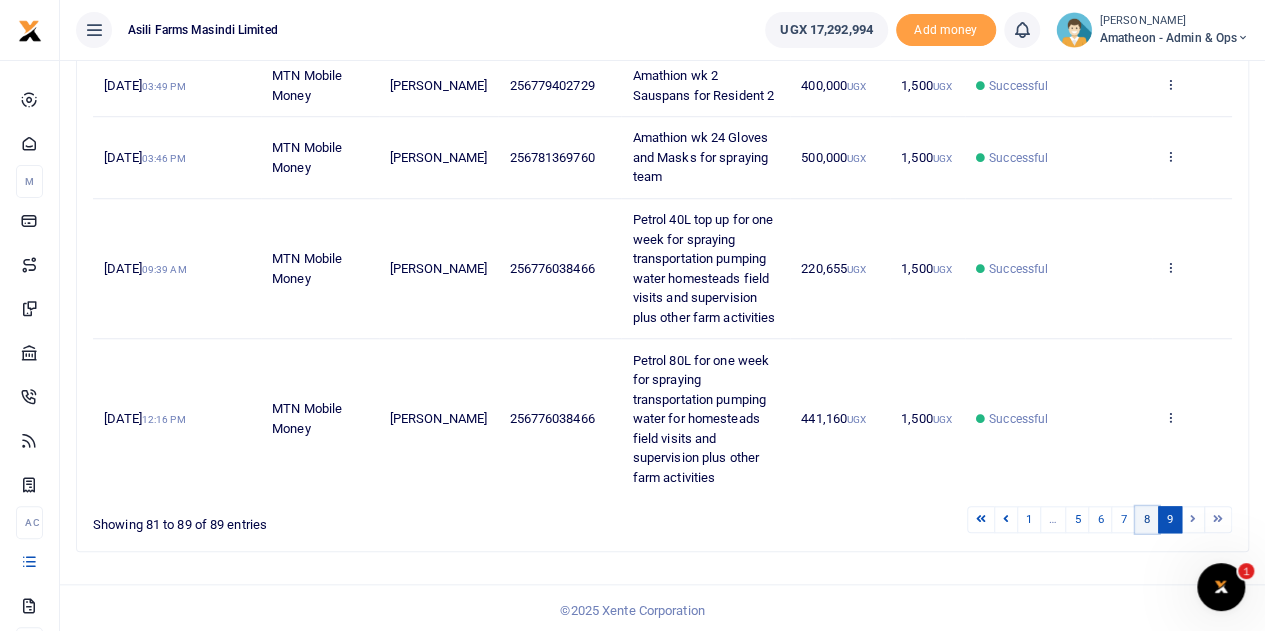 click on "8" at bounding box center (1147, 519) 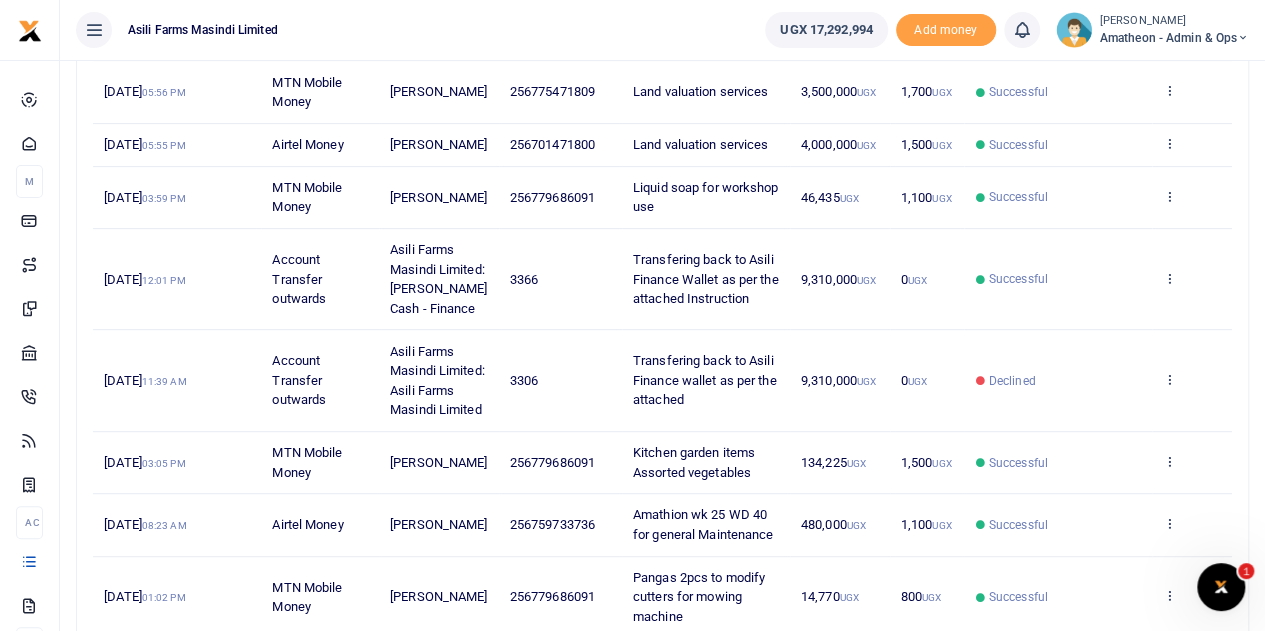 scroll, scrollTop: 212, scrollLeft: 0, axis: vertical 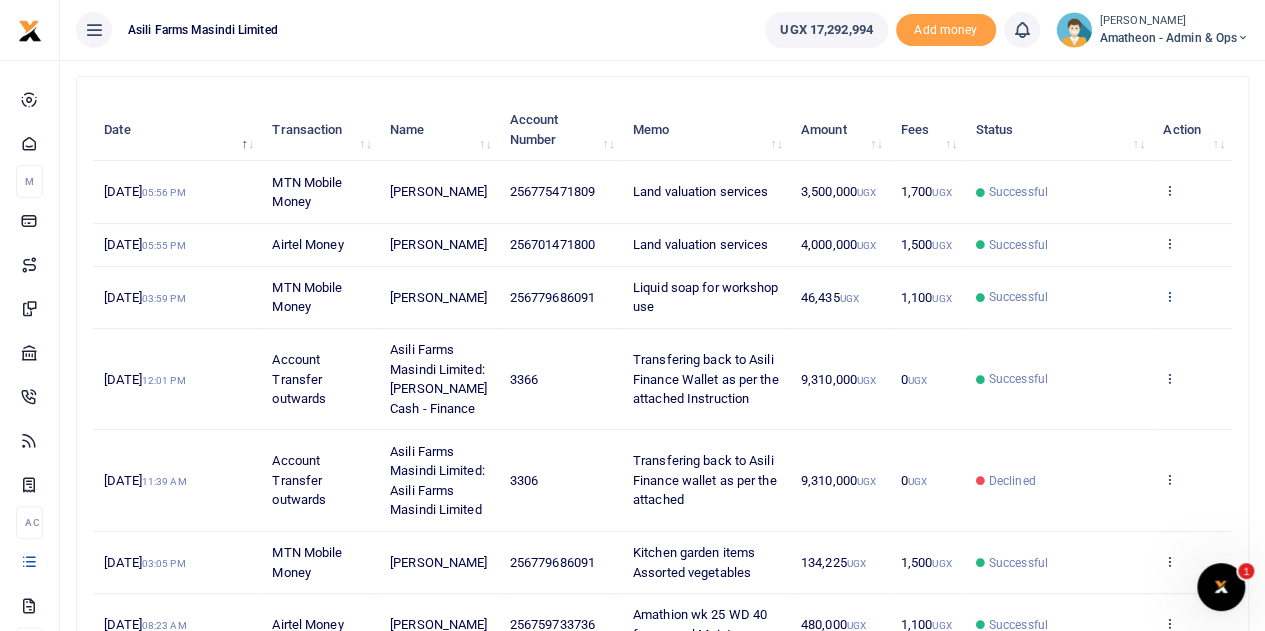 click at bounding box center [1169, 296] 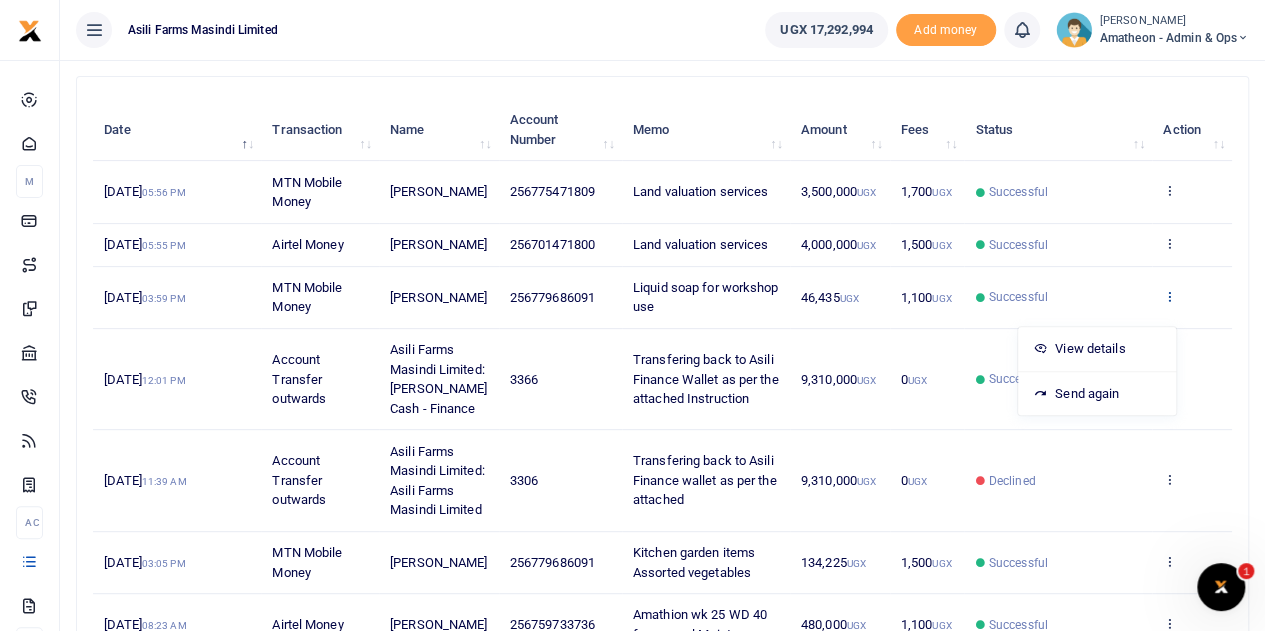 click at bounding box center (1169, 296) 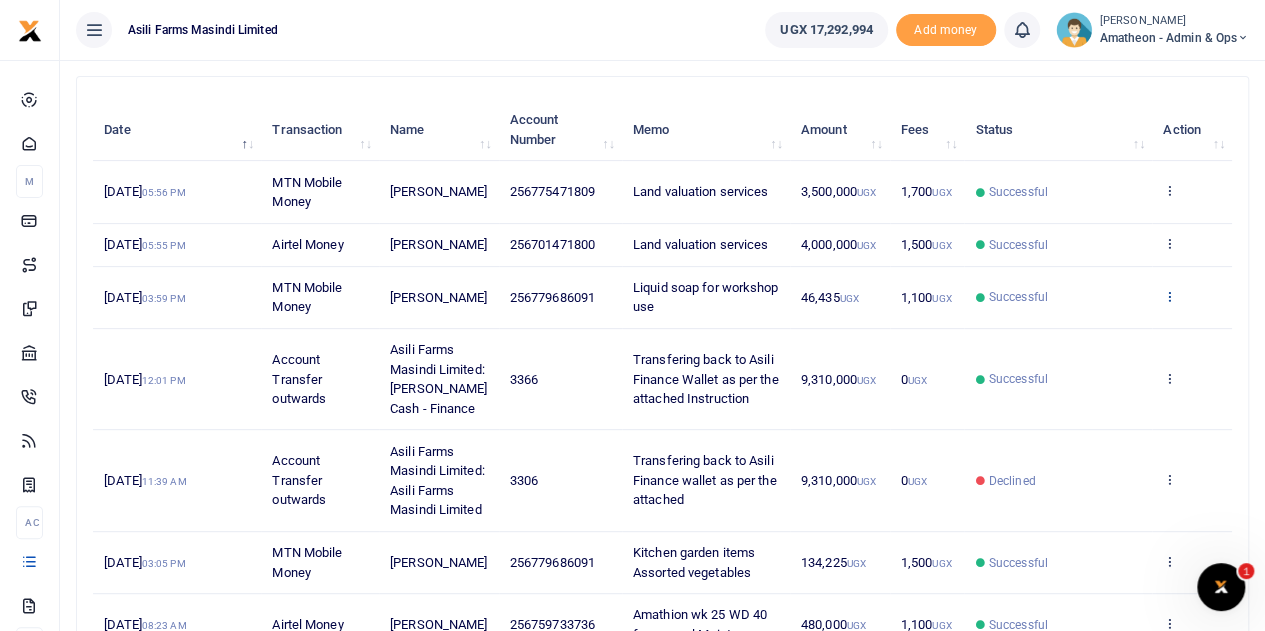 click at bounding box center [1169, 296] 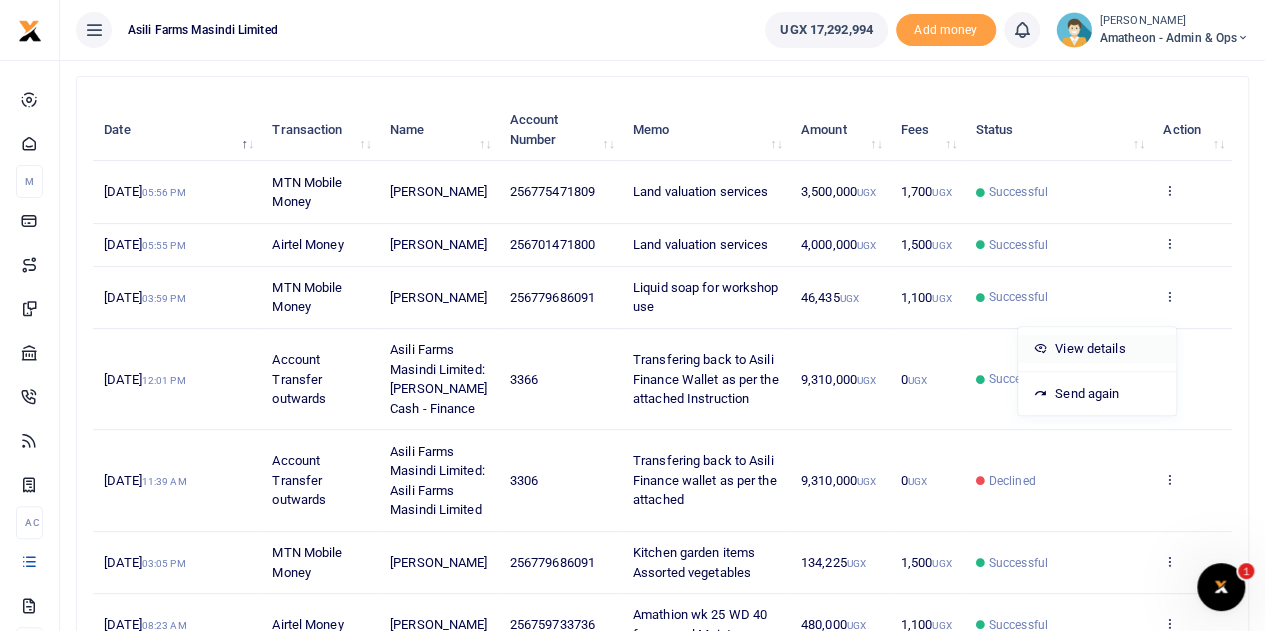 click on "View details" at bounding box center [1097, 349] 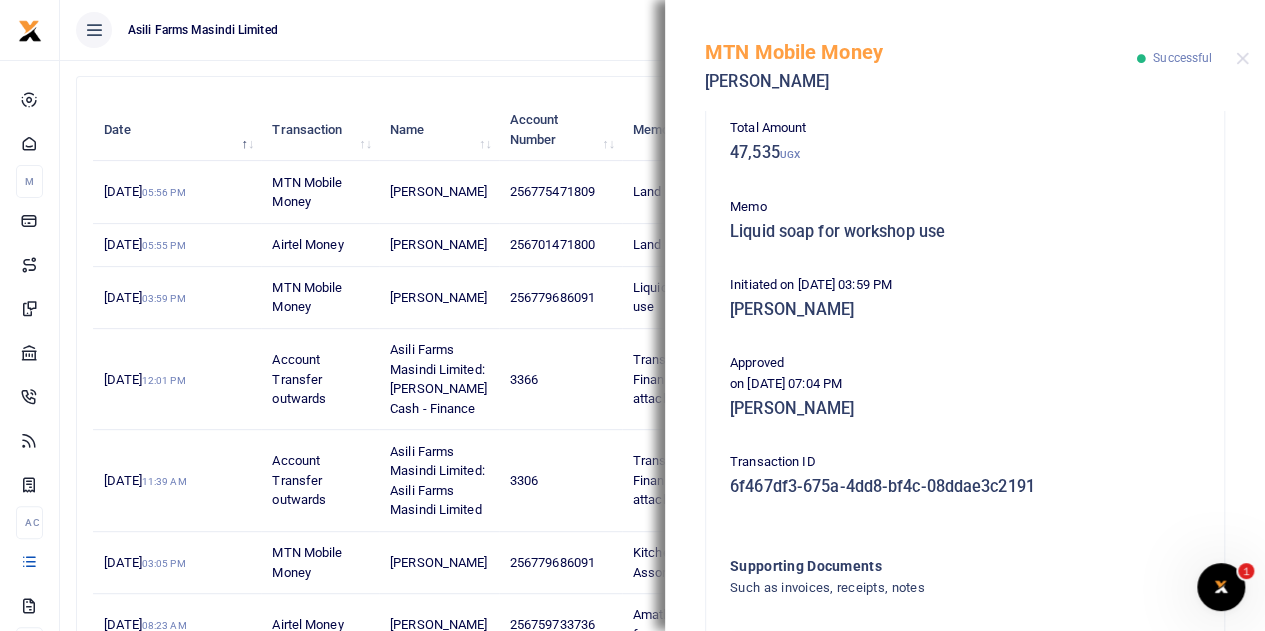 scroll, scrollTop: 510, scrollLeft: 0, axis: vertical 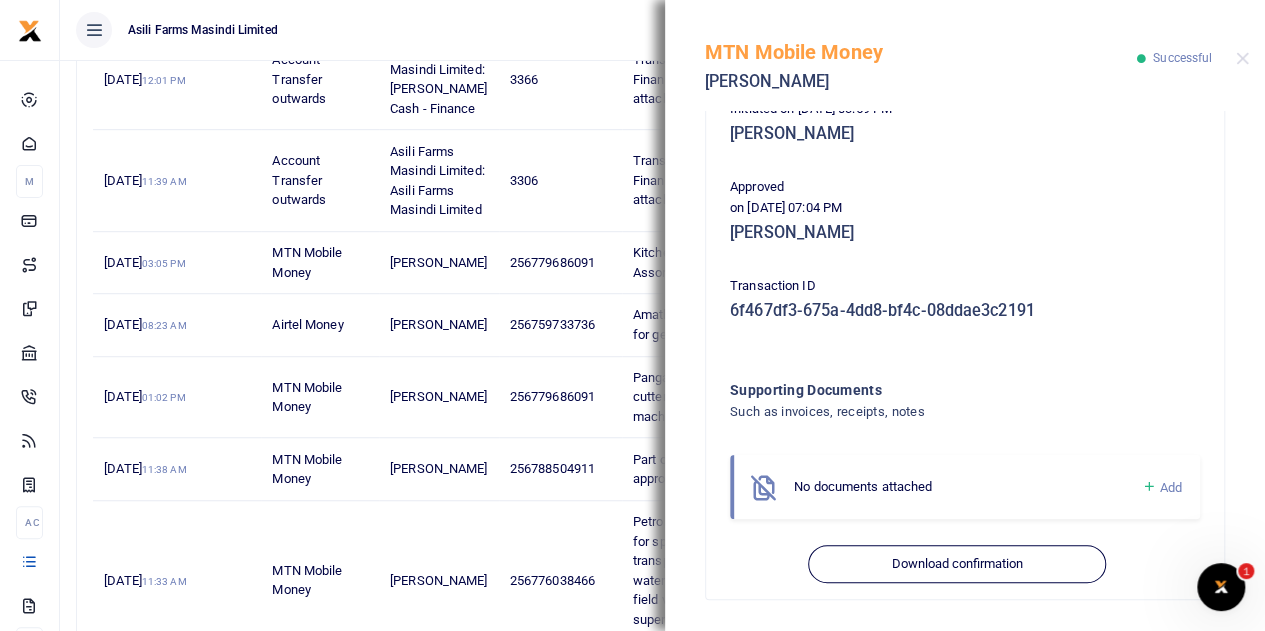click on "Add" at bounding box center (1161, 487) 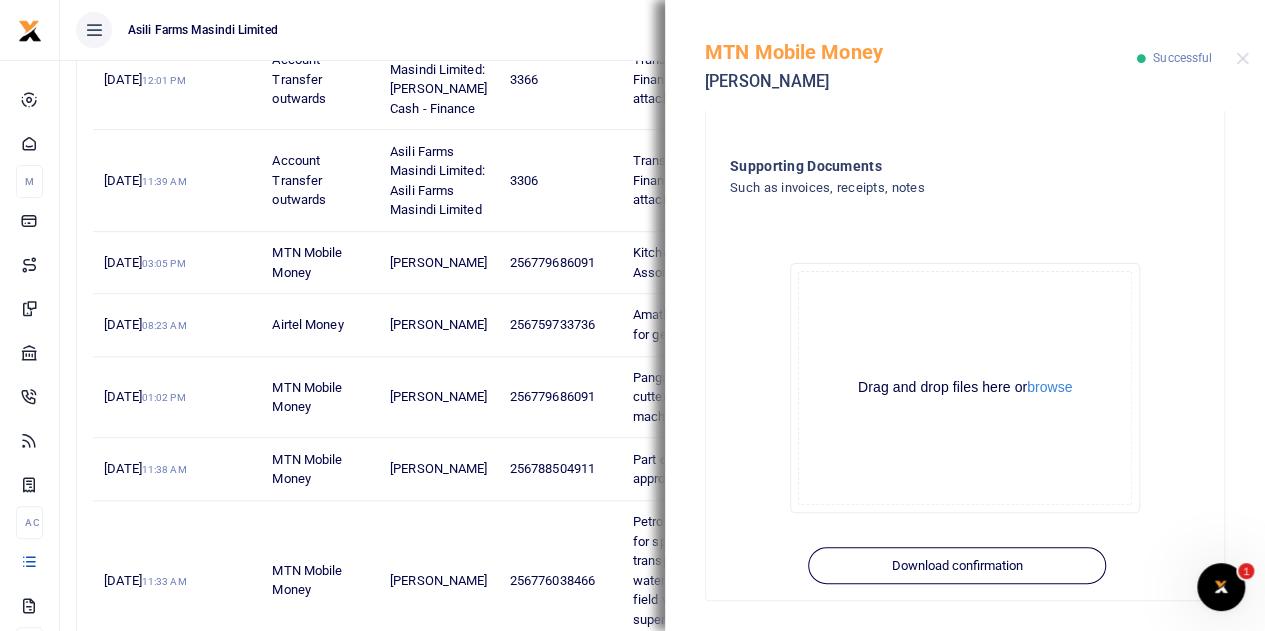 scroll, scrollTop: 734, scrollLeft: 0, axis: vertical 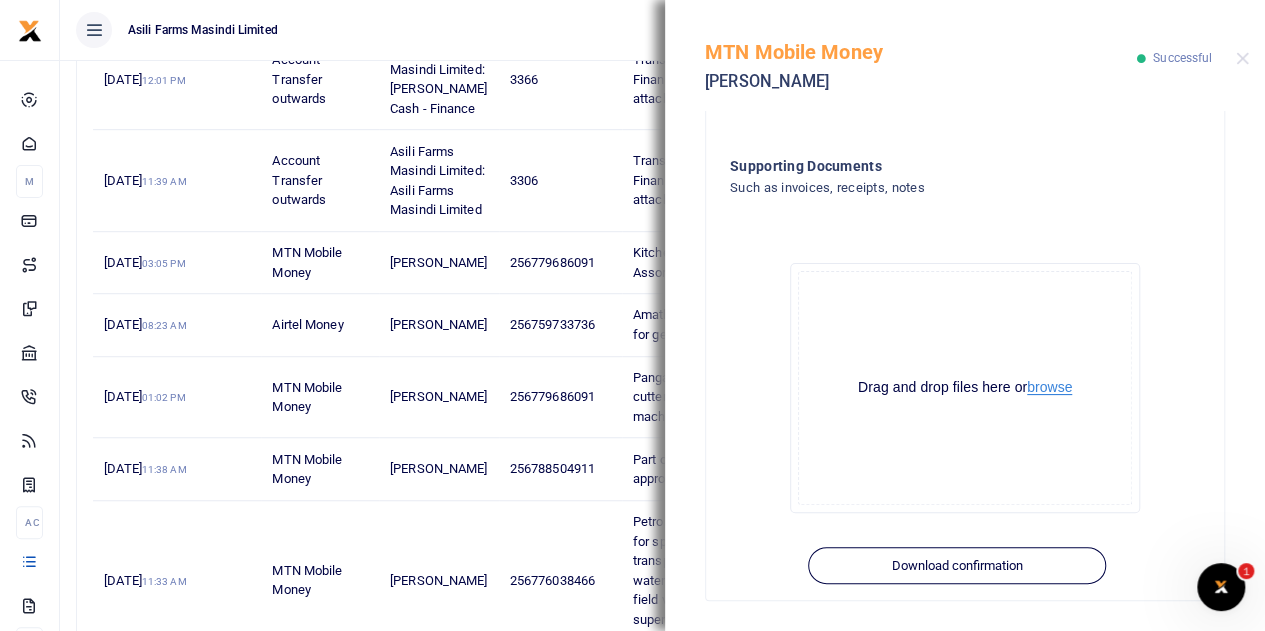 click on "browse" at bounding box center [1049, 387] 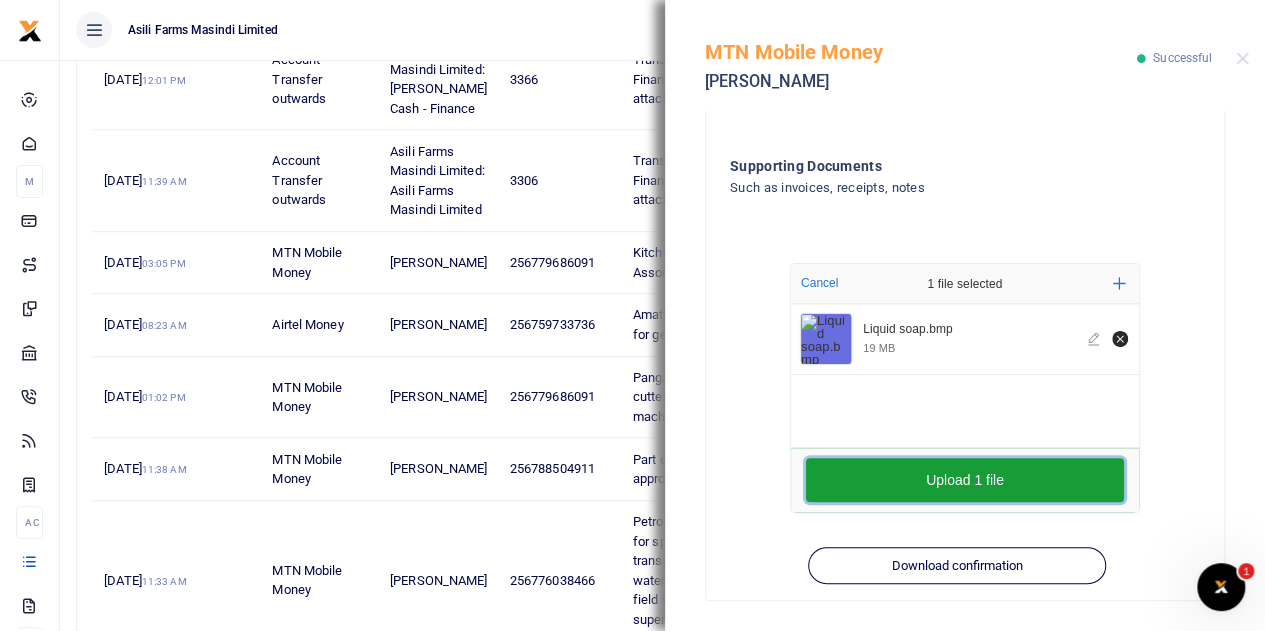 click on "Upload 1 file" at bounding box center [965, 480] 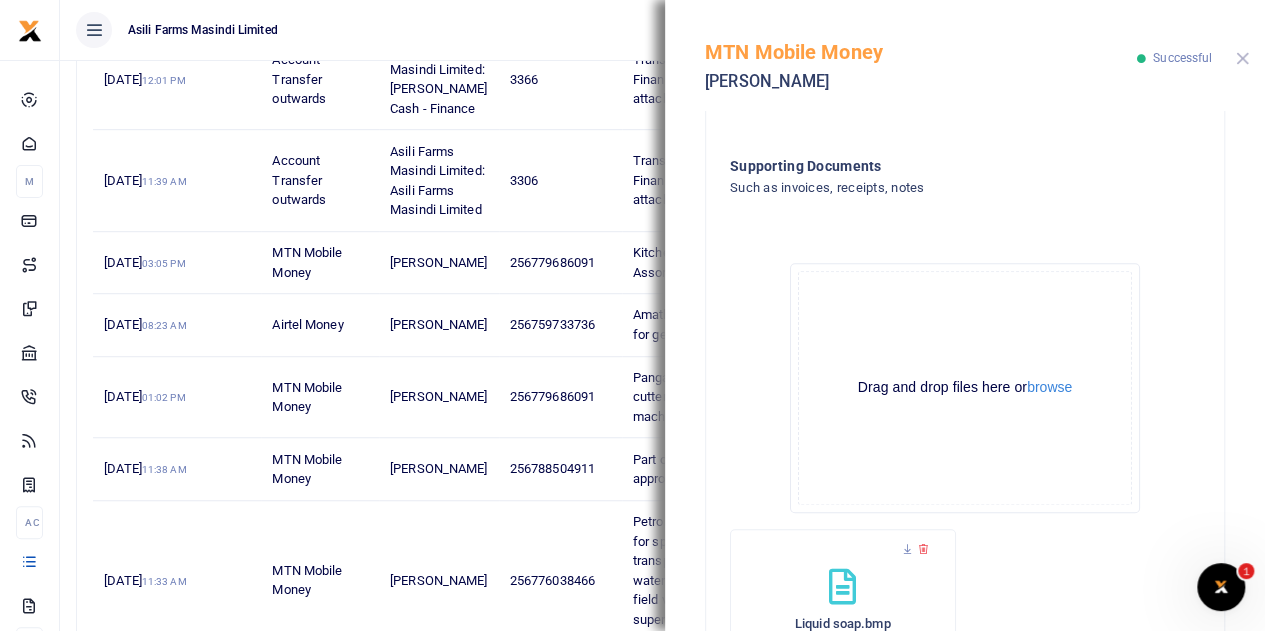 click at bounding box center [1242, 58] 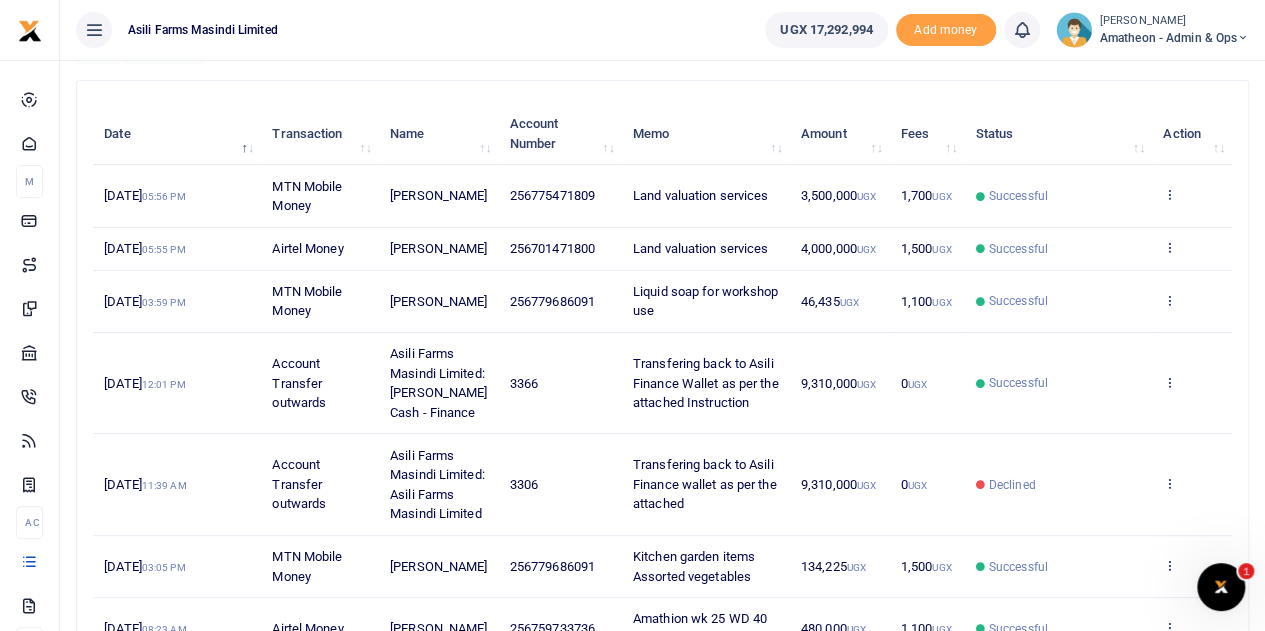 scroll, scrollTop: 312, scrollLeft: 0, axis: vertical 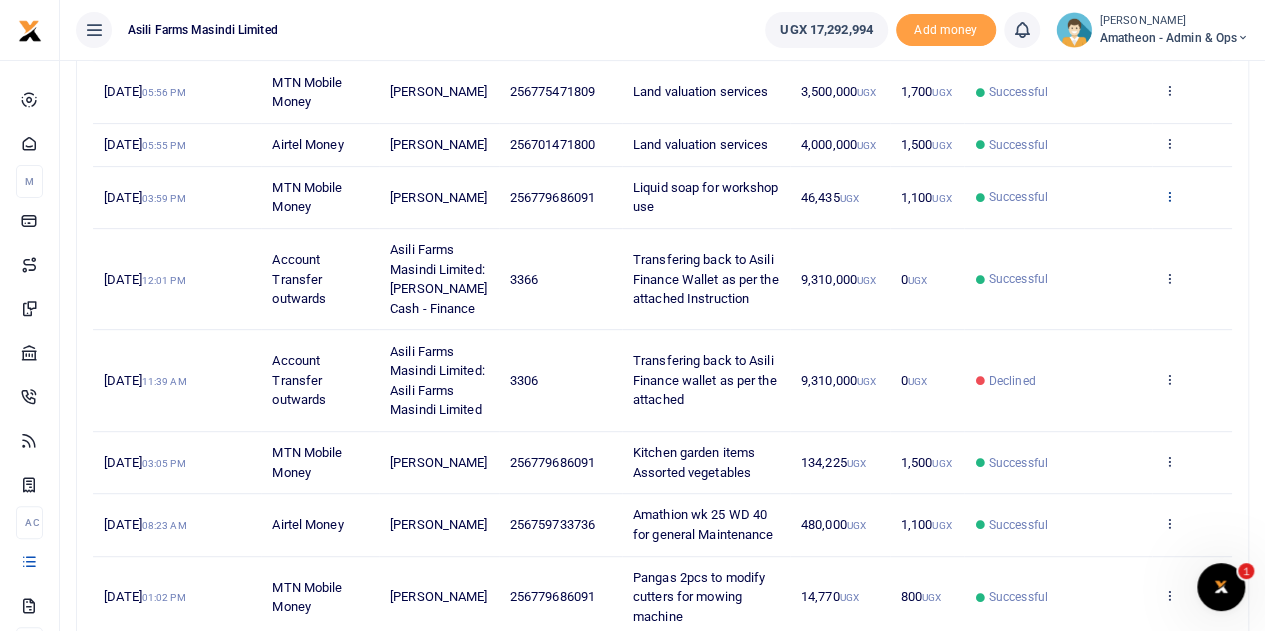 click at bounding box center [1169, 196] 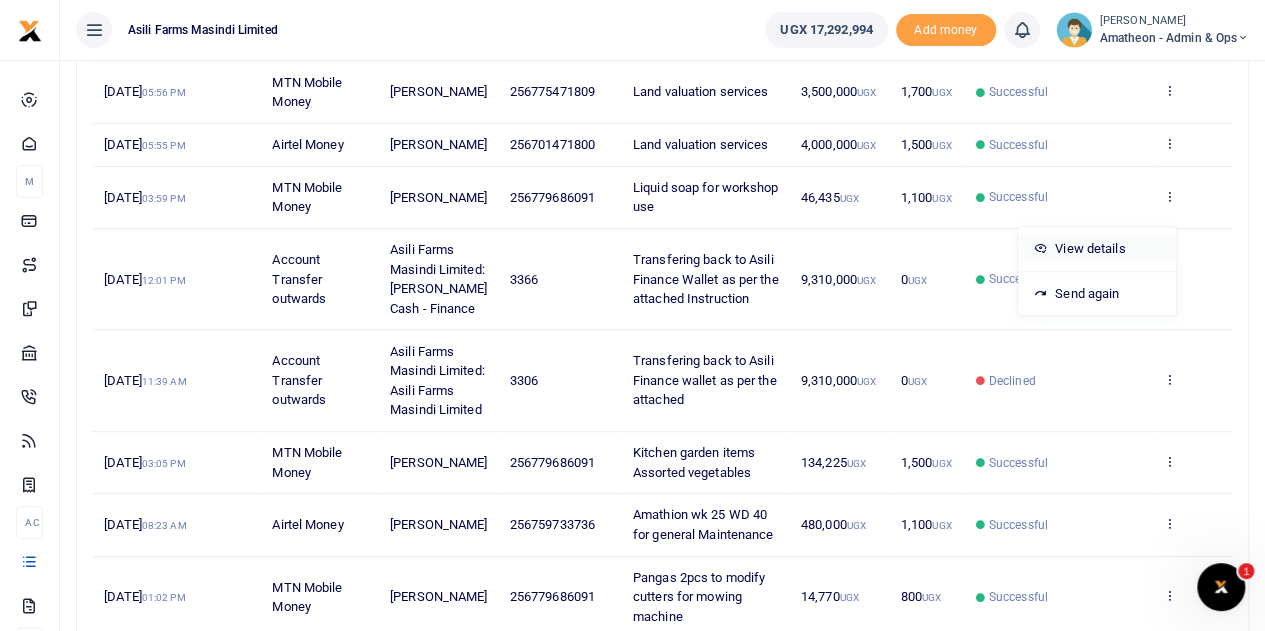 click on "View details" at bounding box center (1097, 249) 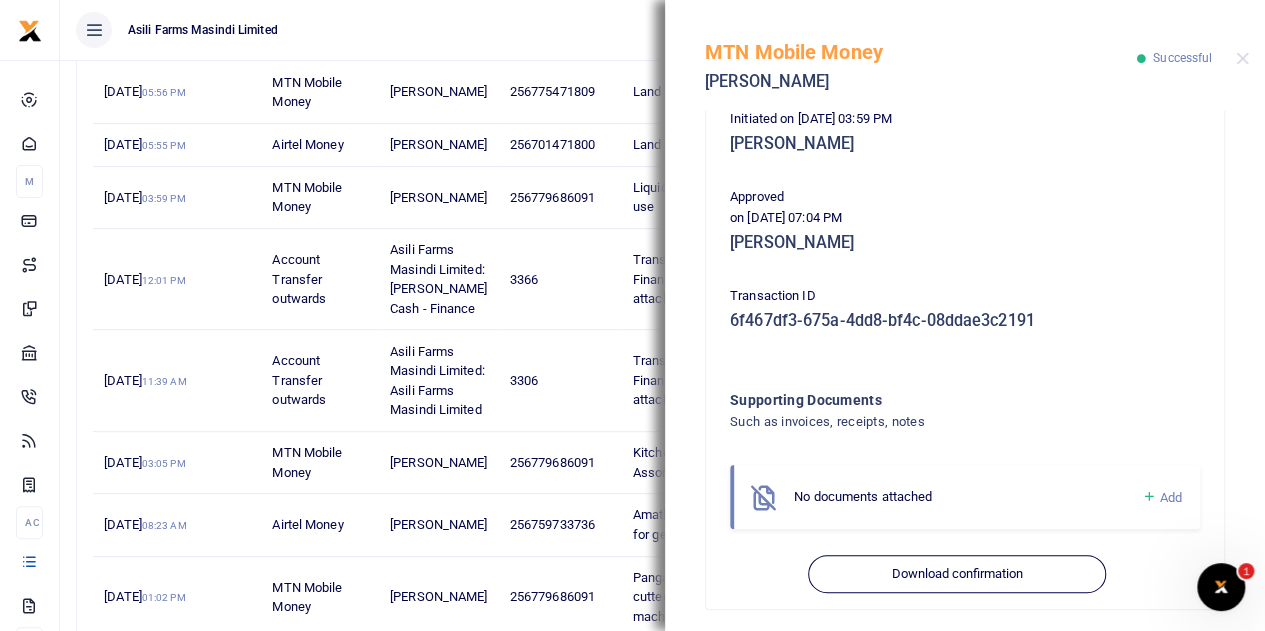 scroll, scrollTop: 510, scrollLeft: 0, axis: vertical 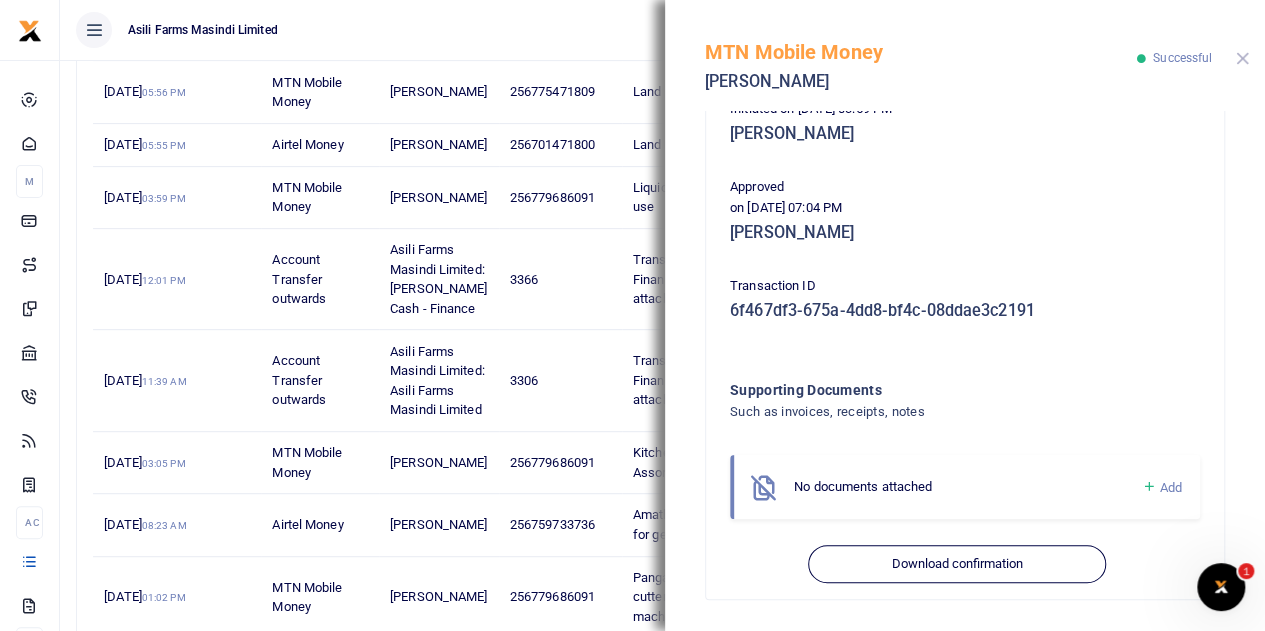 click at bounding box center [1242, 58] 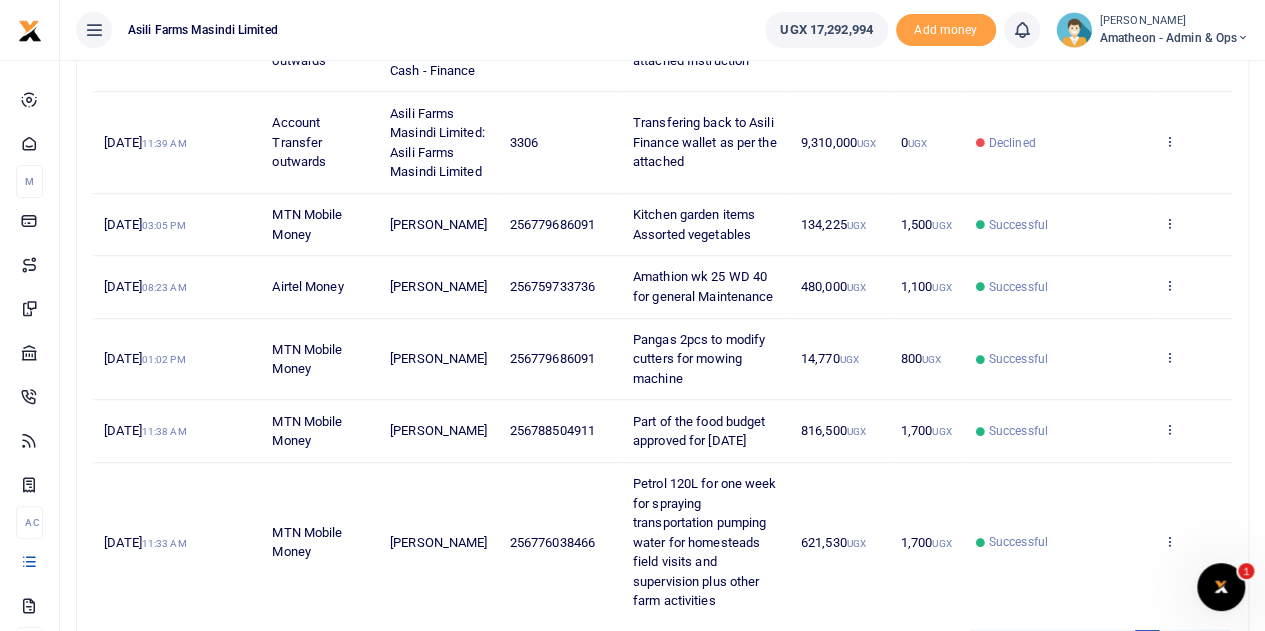 scroll, scrollTop: 712, scrollLeft: 0, axis: vertical 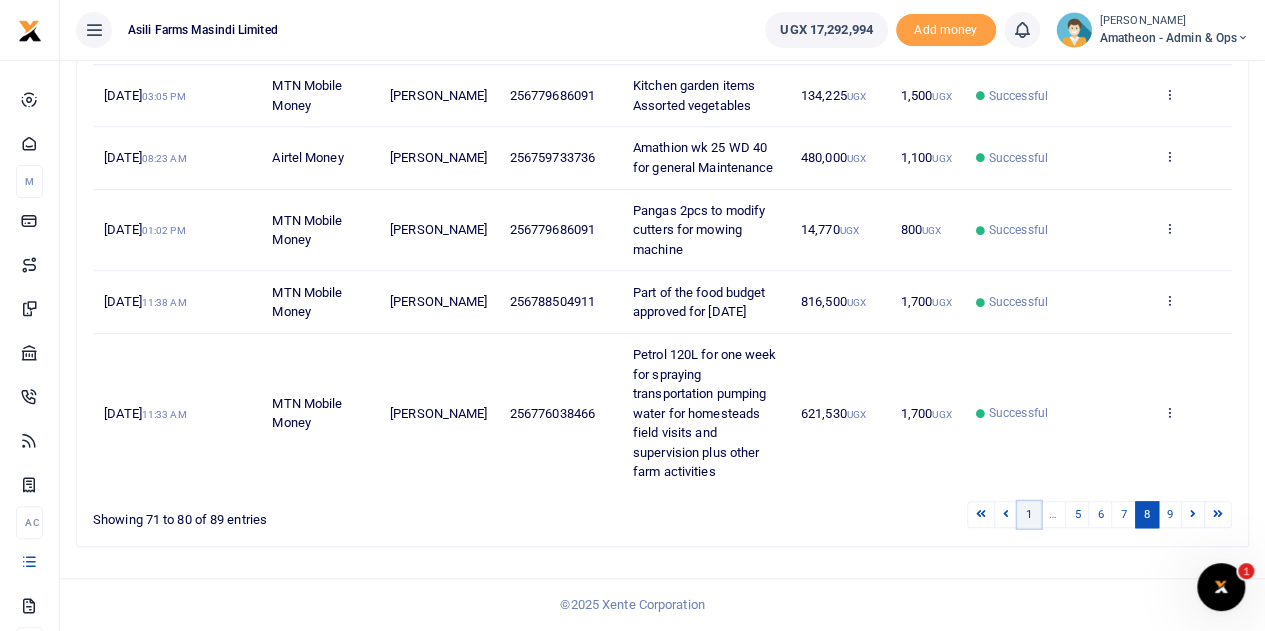 click on "1" at bounding box center (1029, 514) 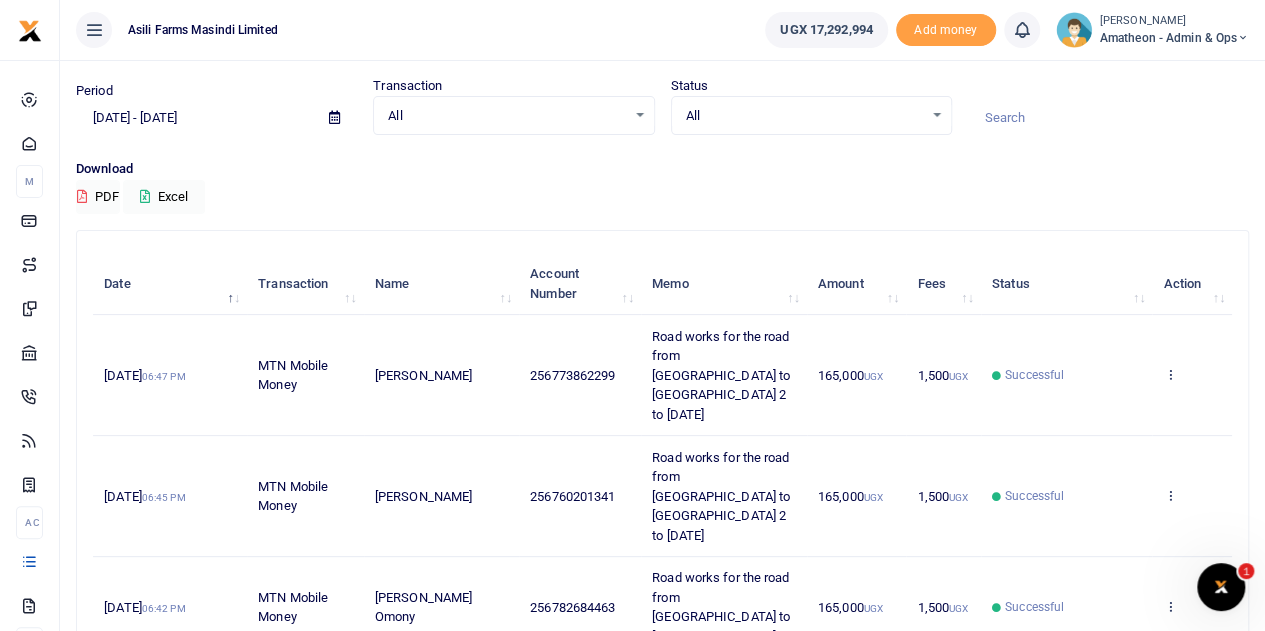 scroll, scrollTop: 0, scrollLeft: 0, axis: both 